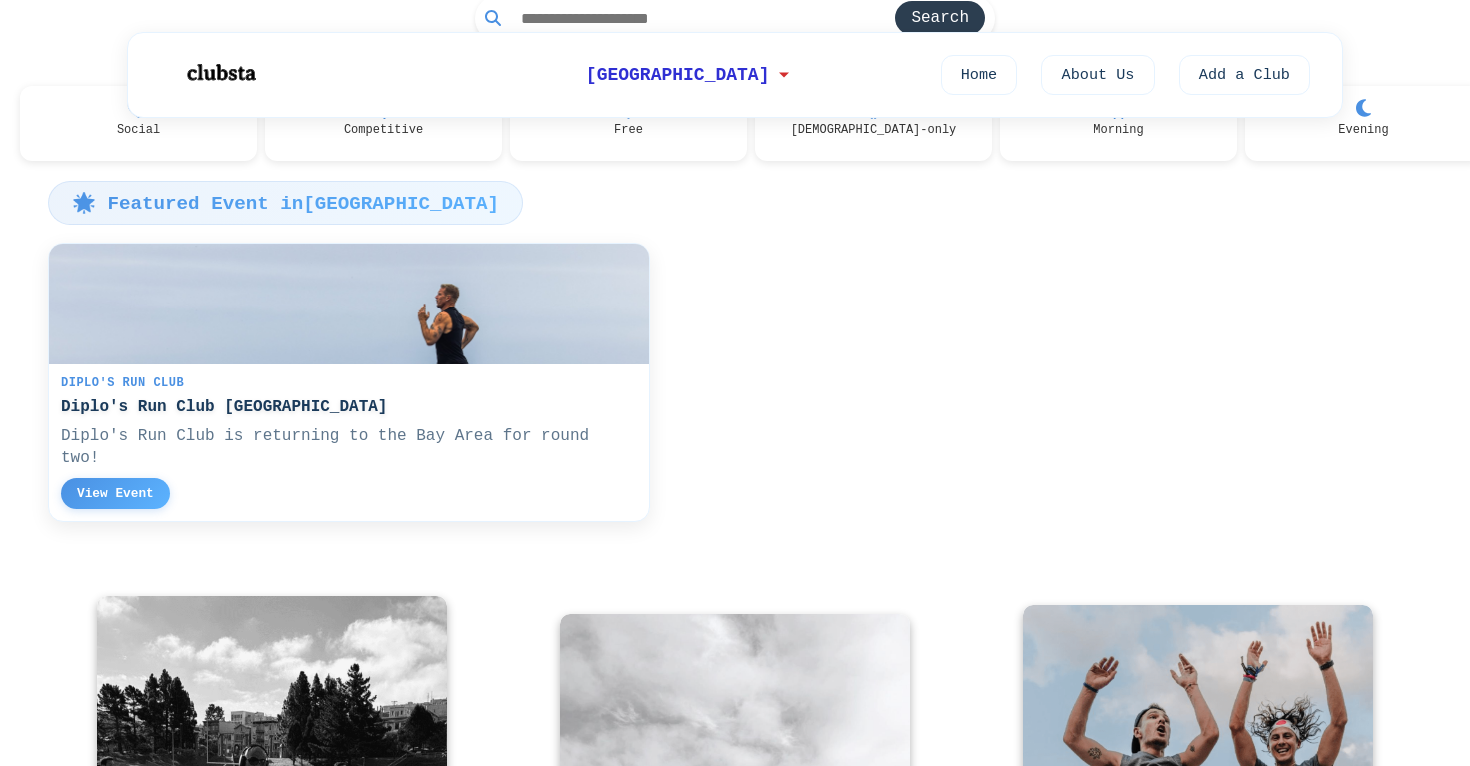 scroll, scrollTop: 345, scrollLeft: 0, axis: vertical 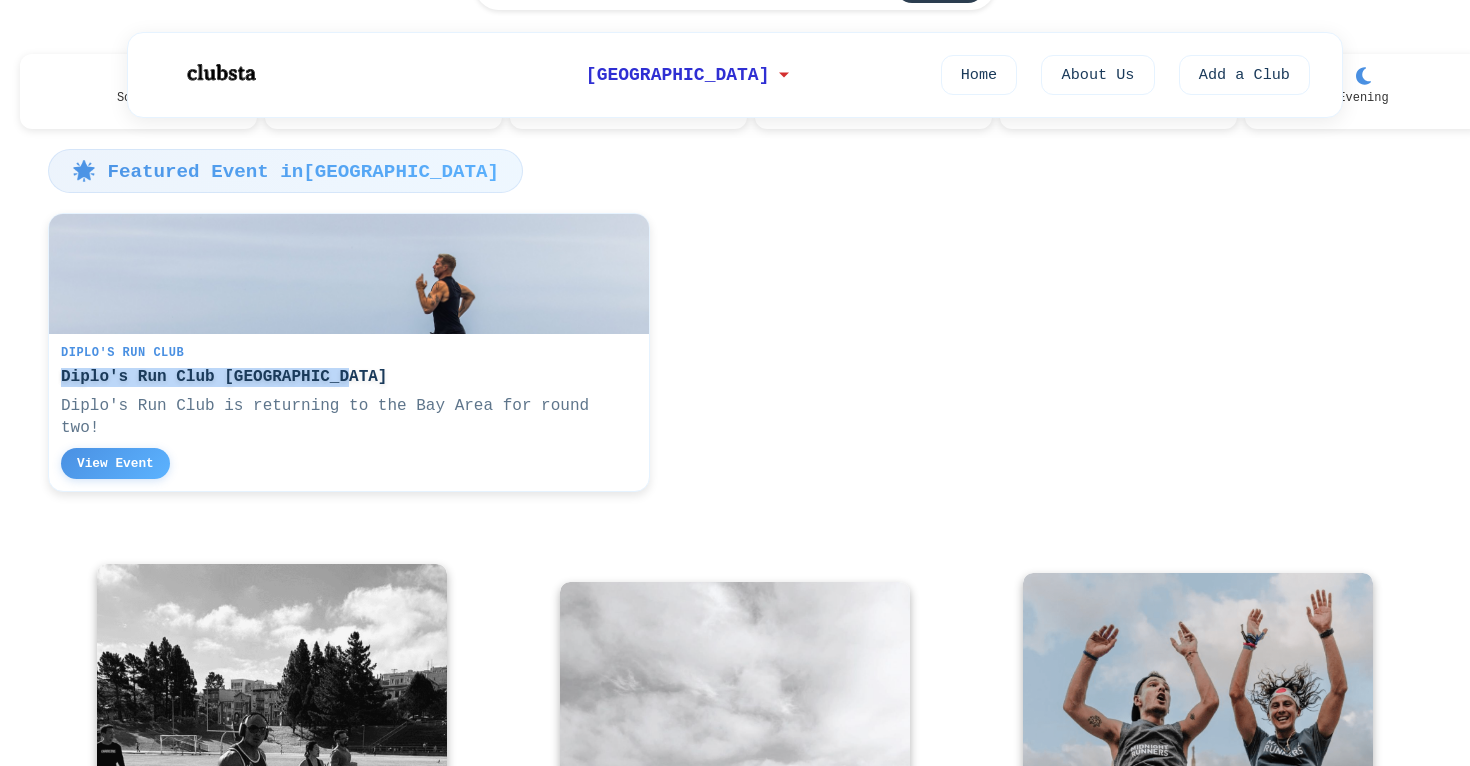 copy on "Diplo's Run Club [GEOGRAPHIC_DATA]" 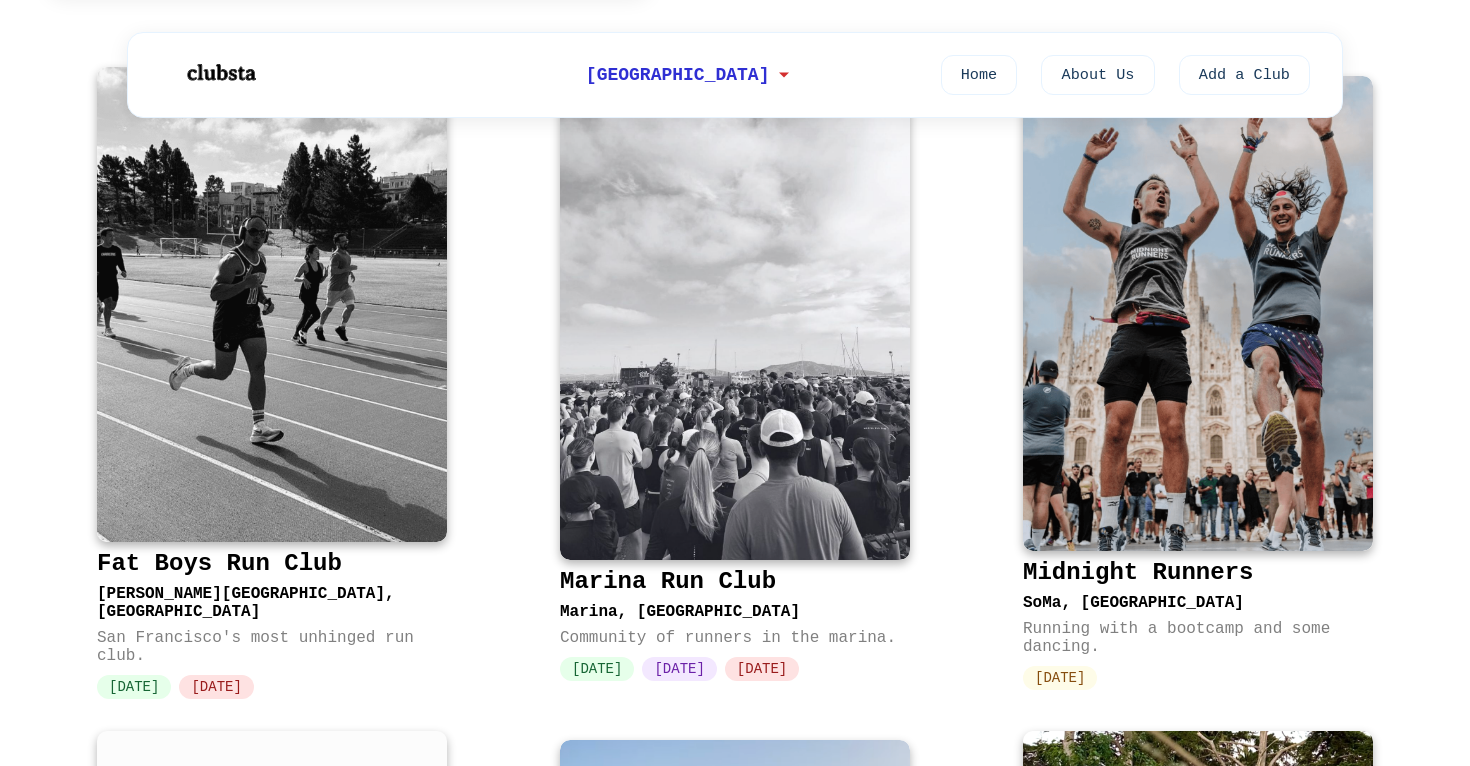 scroll, scrollTop: 843, scrollLeft: 0, axis: vertical 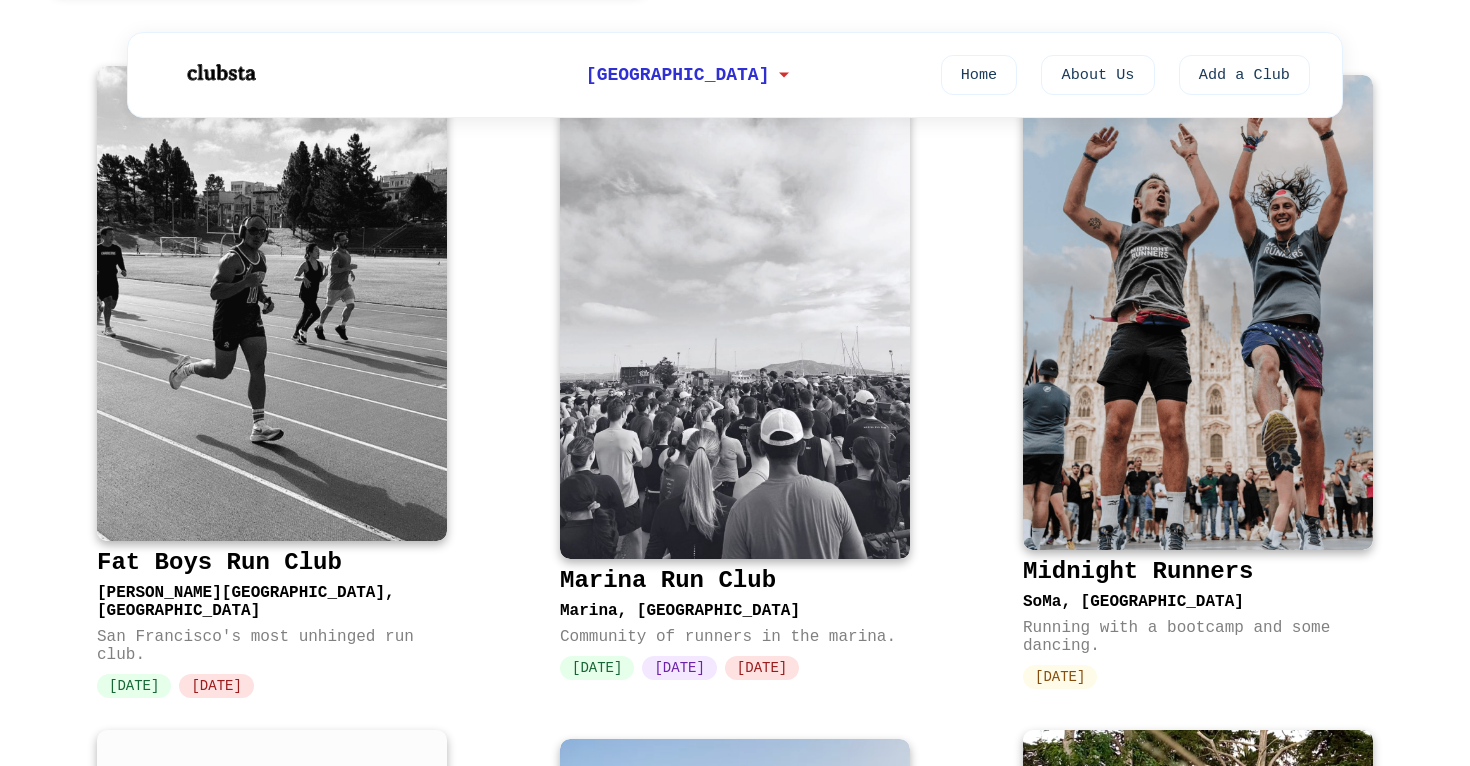 drag, startPoint x: 353, startPoint y: 566, endPoint x: 337, endPoint y: 566, distance: 16 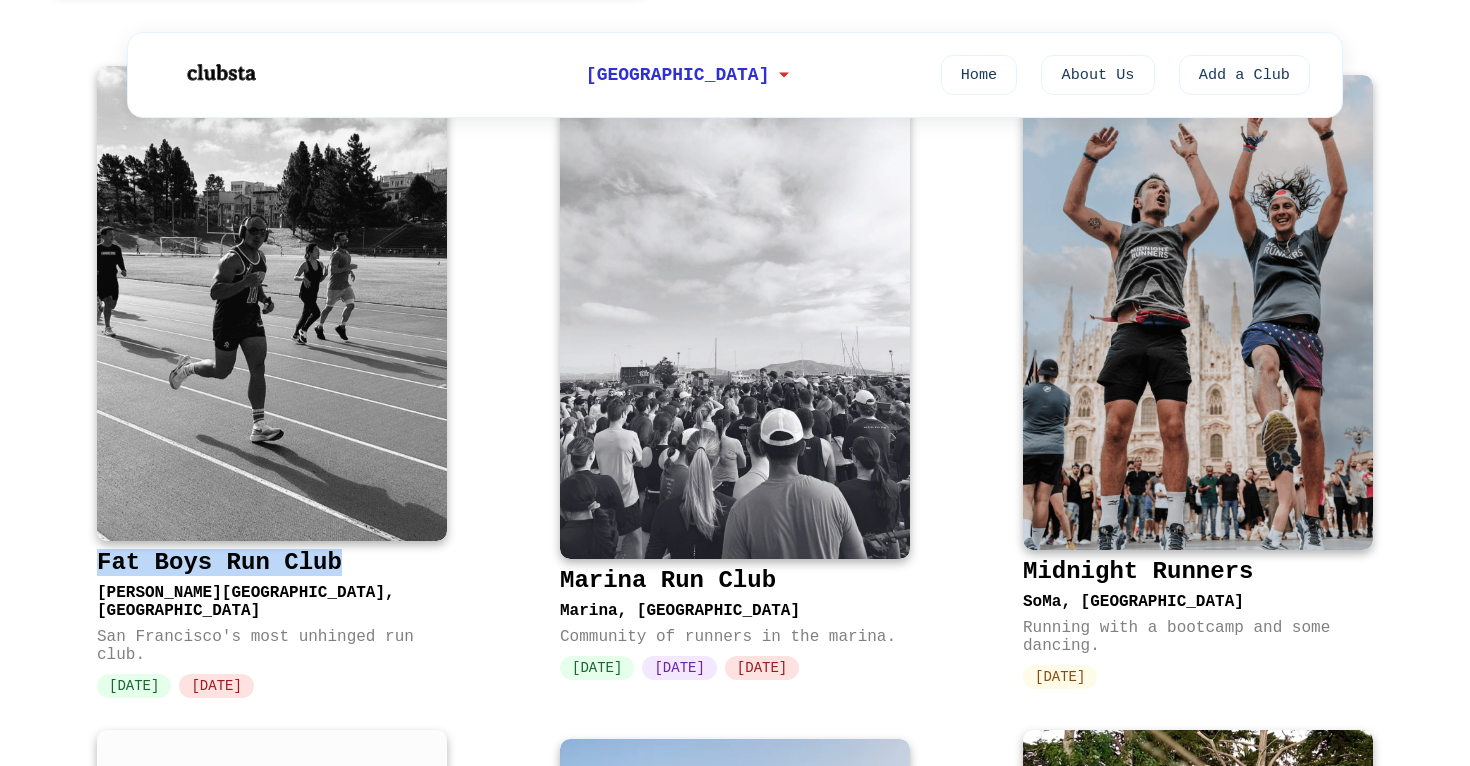 drag, startPoint x: 67, startPoint y: 564, endPoint x: 380, endPoint y: 564, distance: 313 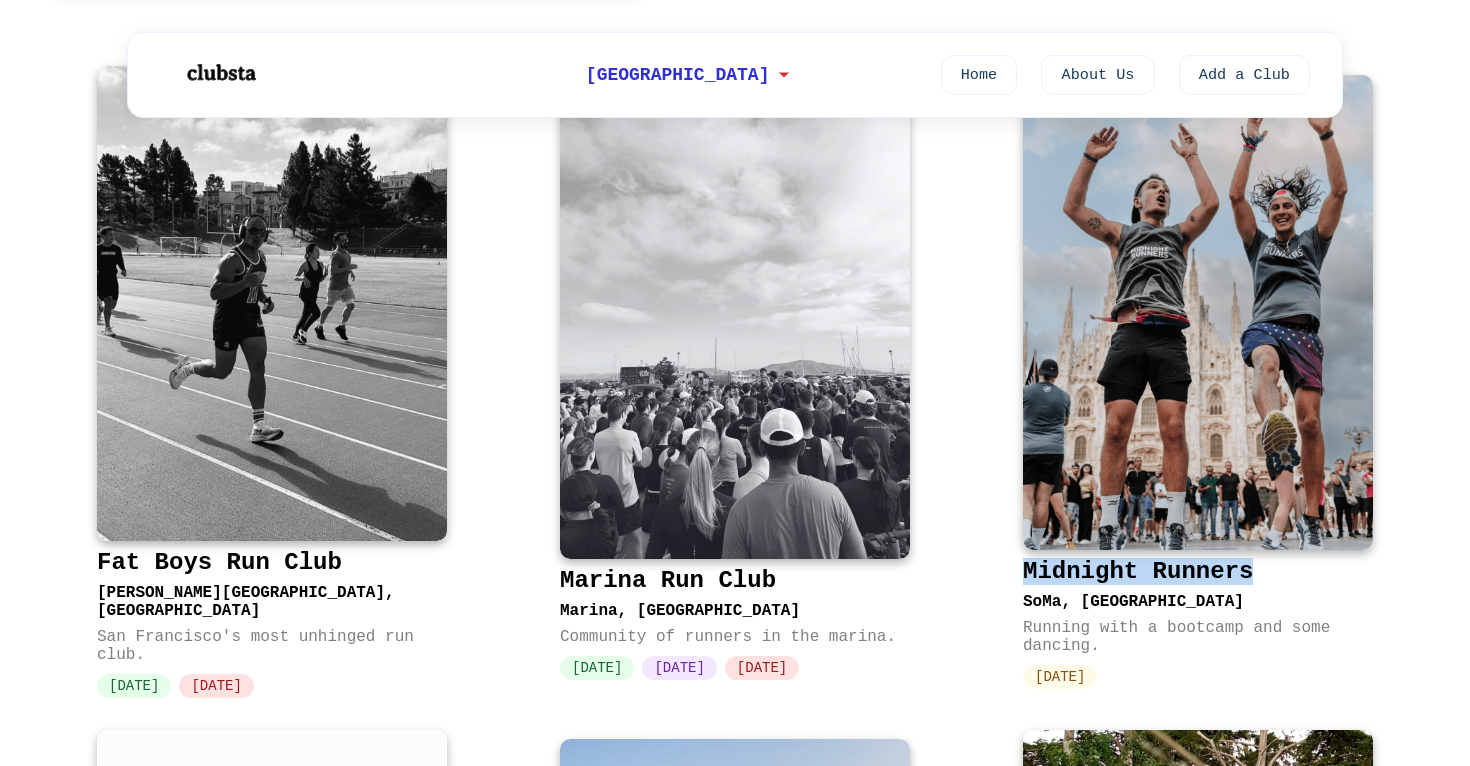 drag, startPoint x: 1019, startPoint y: 564, endPoint x: 1298, endPoint y: 569, distance: 279.0448 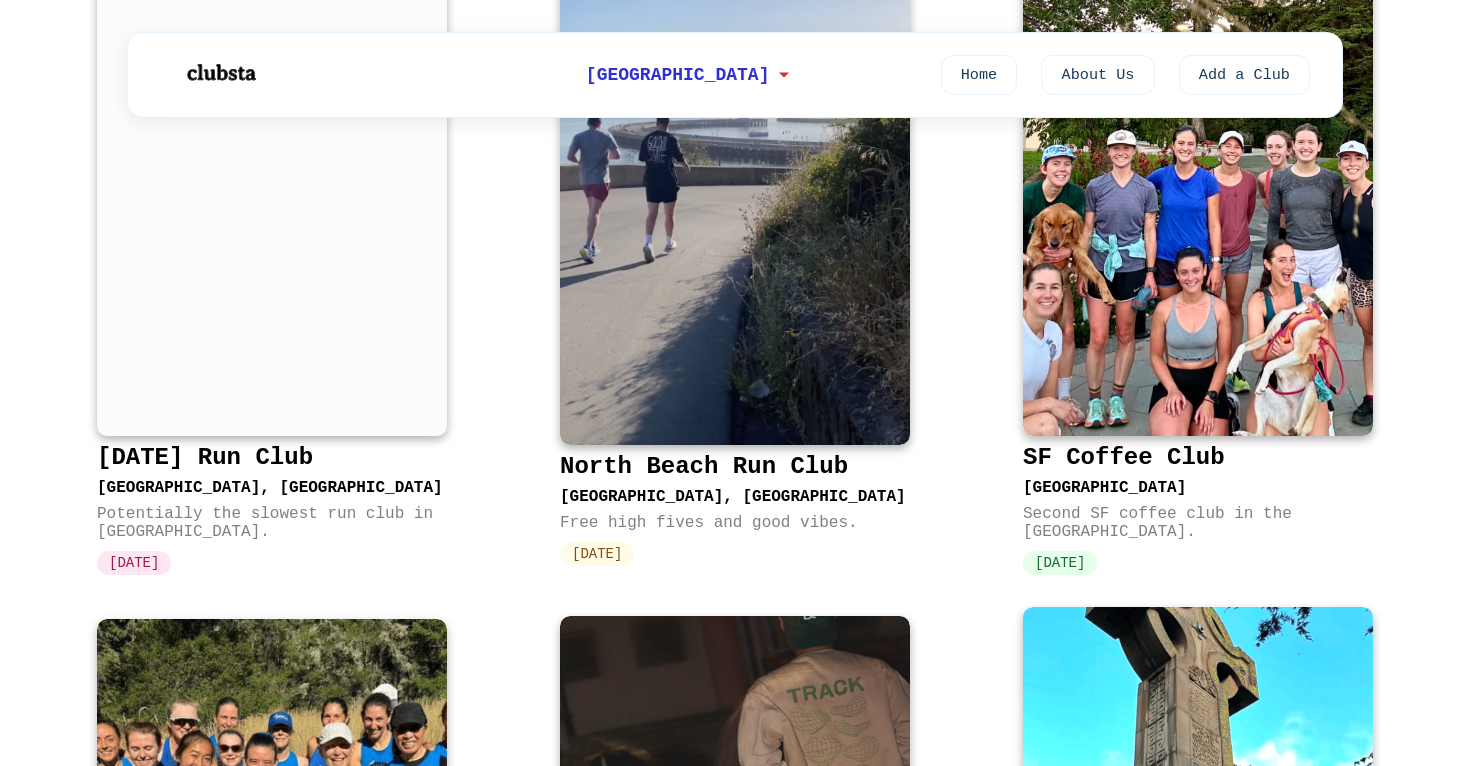 scroll, scrollTop: 1613, scrollLeft: 0, axis: vertical 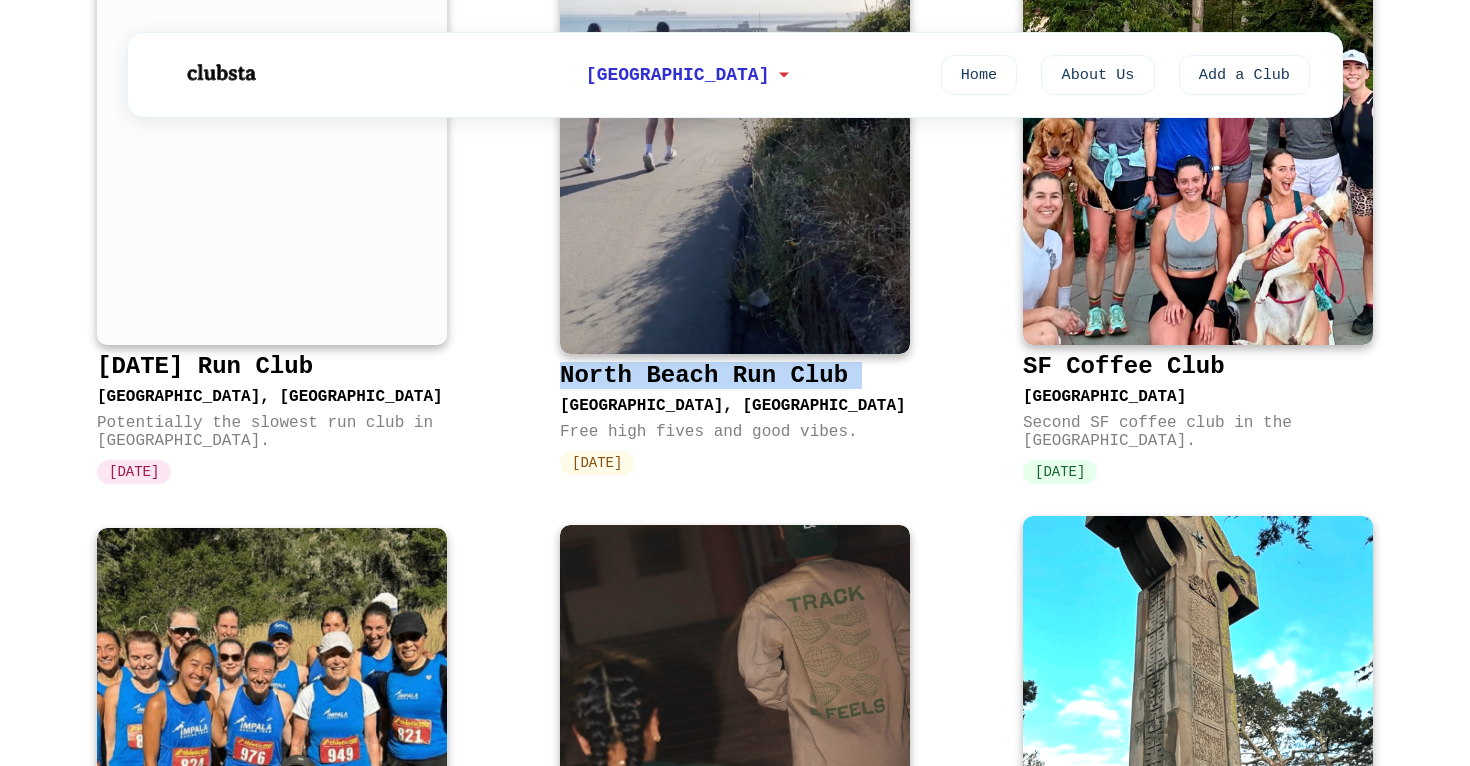 drag, startPoint x: 534, startPoint y: 375, endPoint x: 902, endPoint y: 386, distance: 368.16437 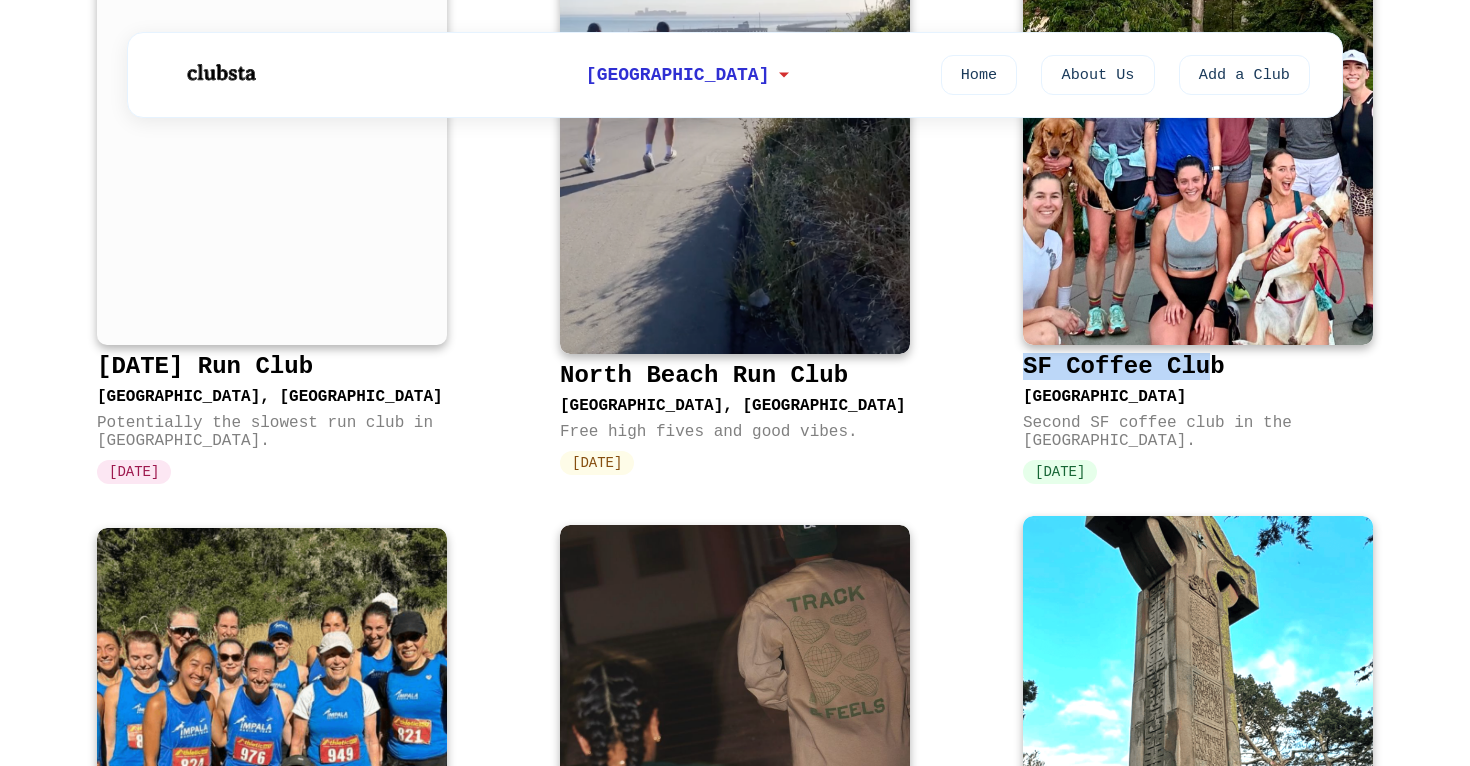 drag, startPoint x: 1000, startPoint y: 373, endPoint x: 1204, endPoint y: 374, distance: 204.00246 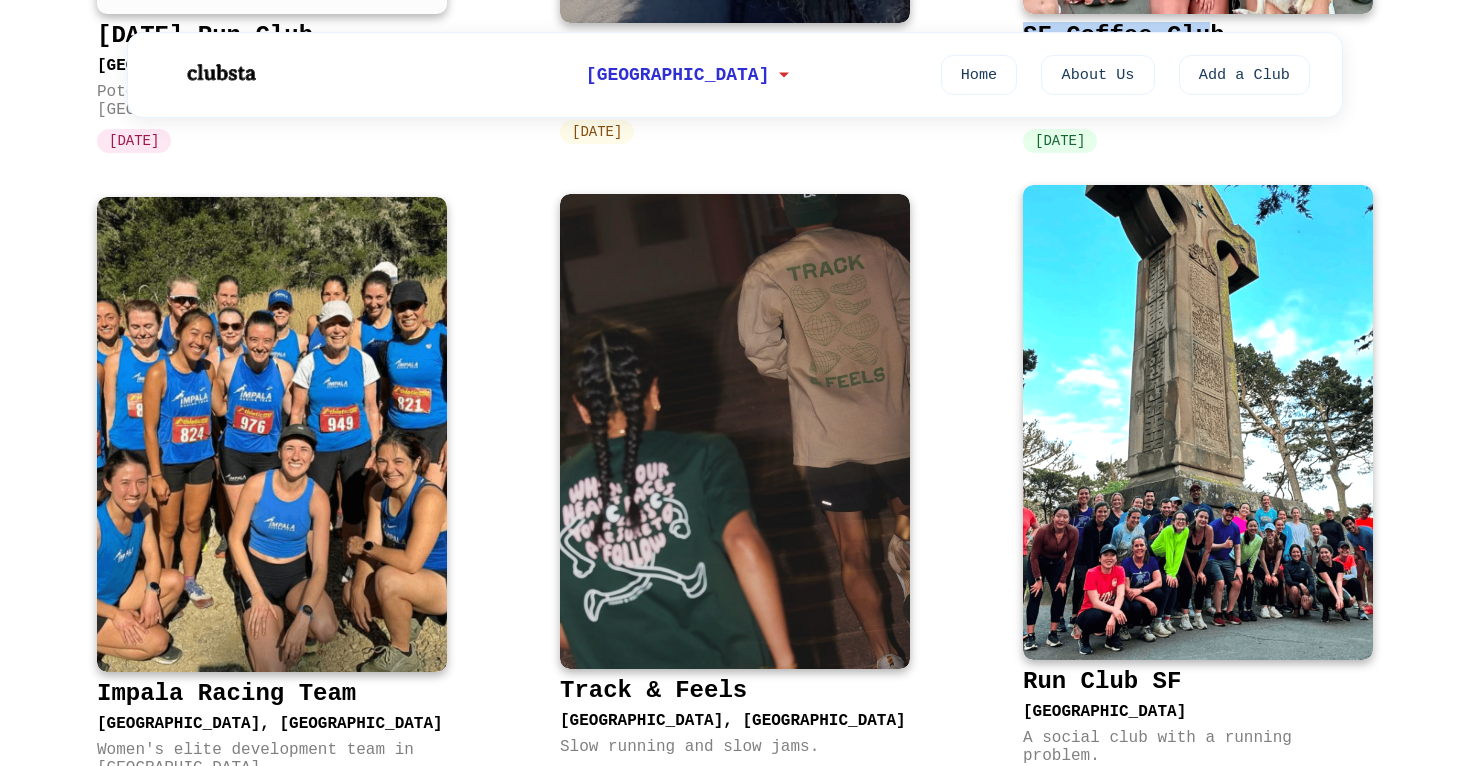 scroll, scrollTop: 2047, scrollLeft: 0, axis: vertical 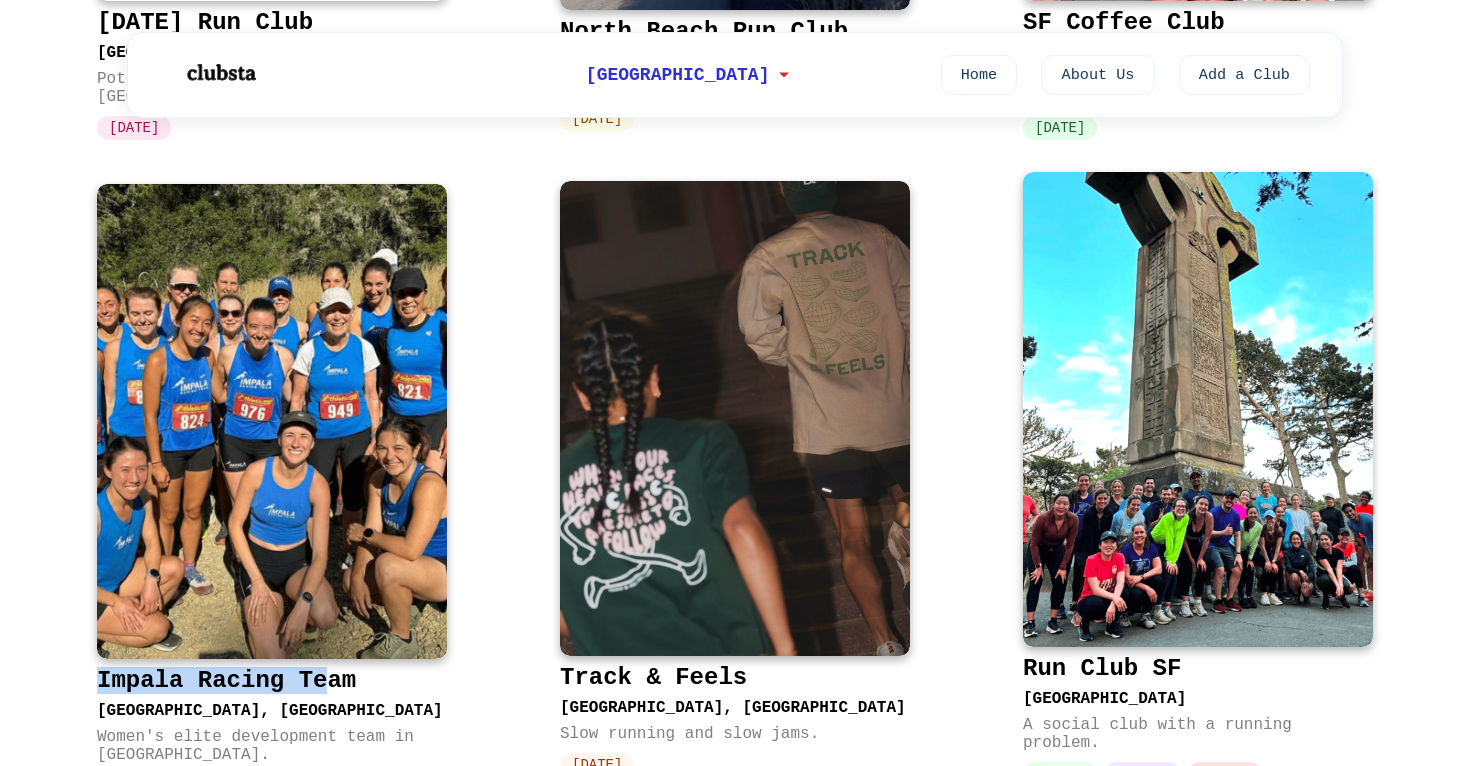 drag, startPoint x: 84, startPoint y: 676, endPoint x: 325, endPoint y: 682, distance: 241.07468 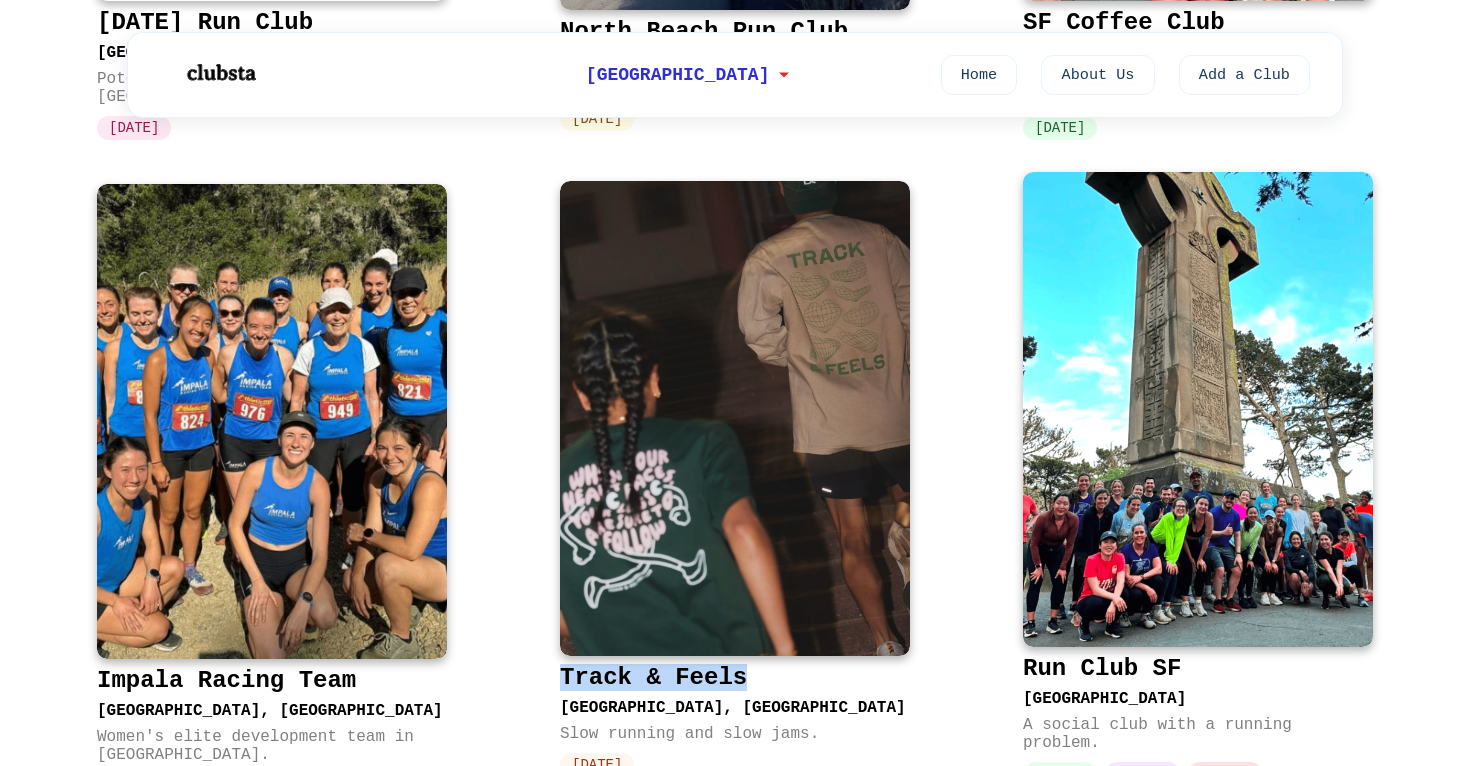 drag, startPoint x: 547, startPoint y: 667, endPoint x: 792, endPoint y: 665, distance: 245.00816 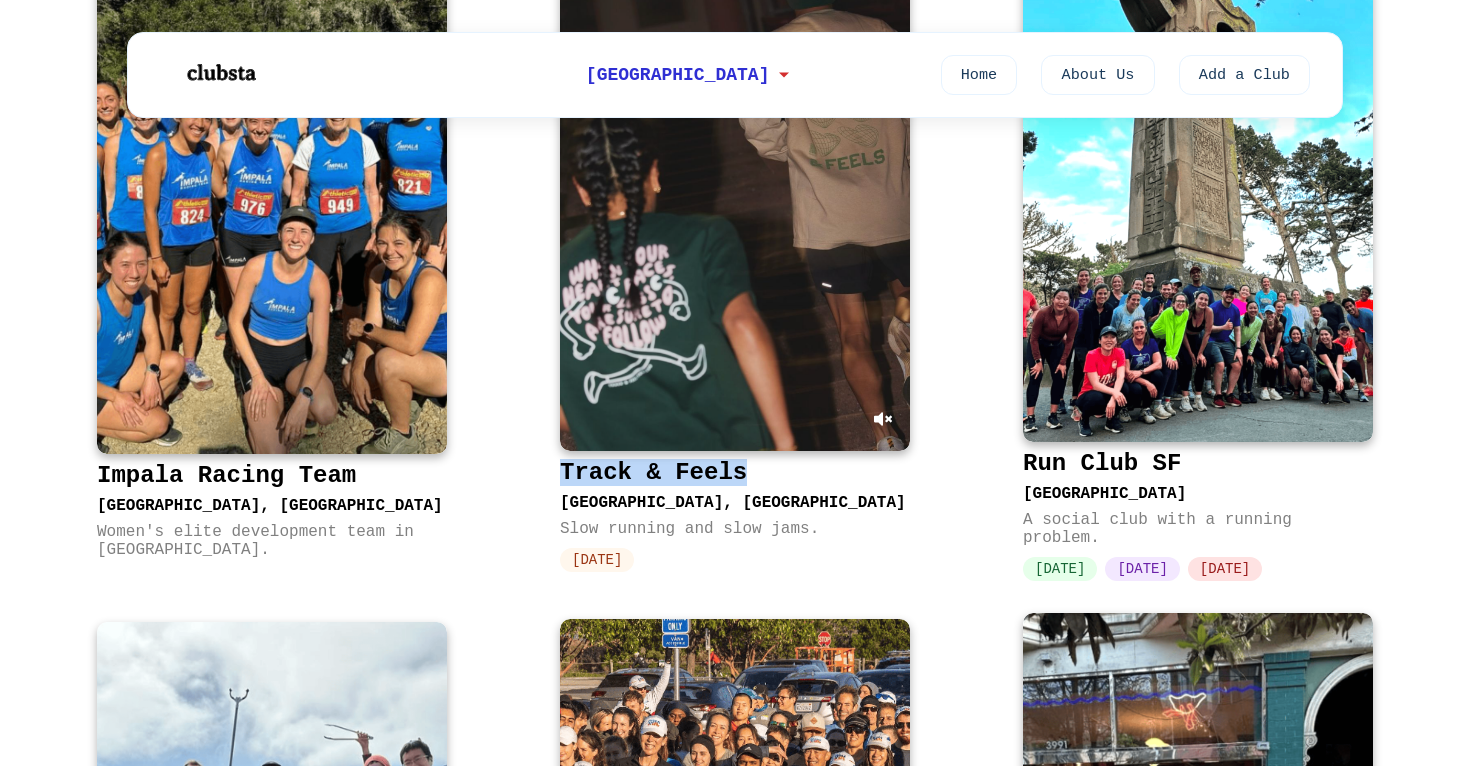 scroll, scrollTop: 2339, scrollLeft: 0, axis: vertical 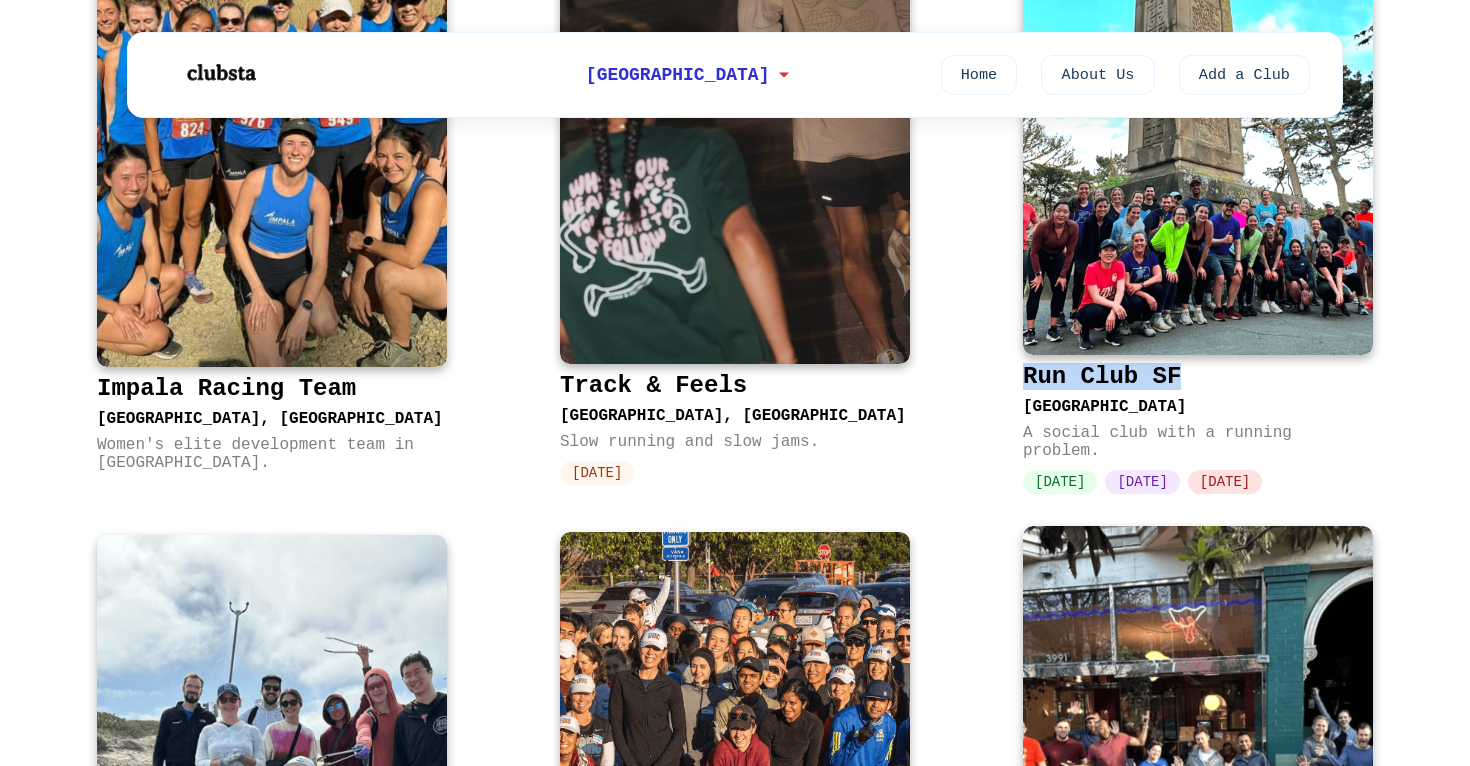 drag, startPoint x: 1005, startPoint y: 354, endPoint x: 1214, endPoint y: 358, distance: 209.03827 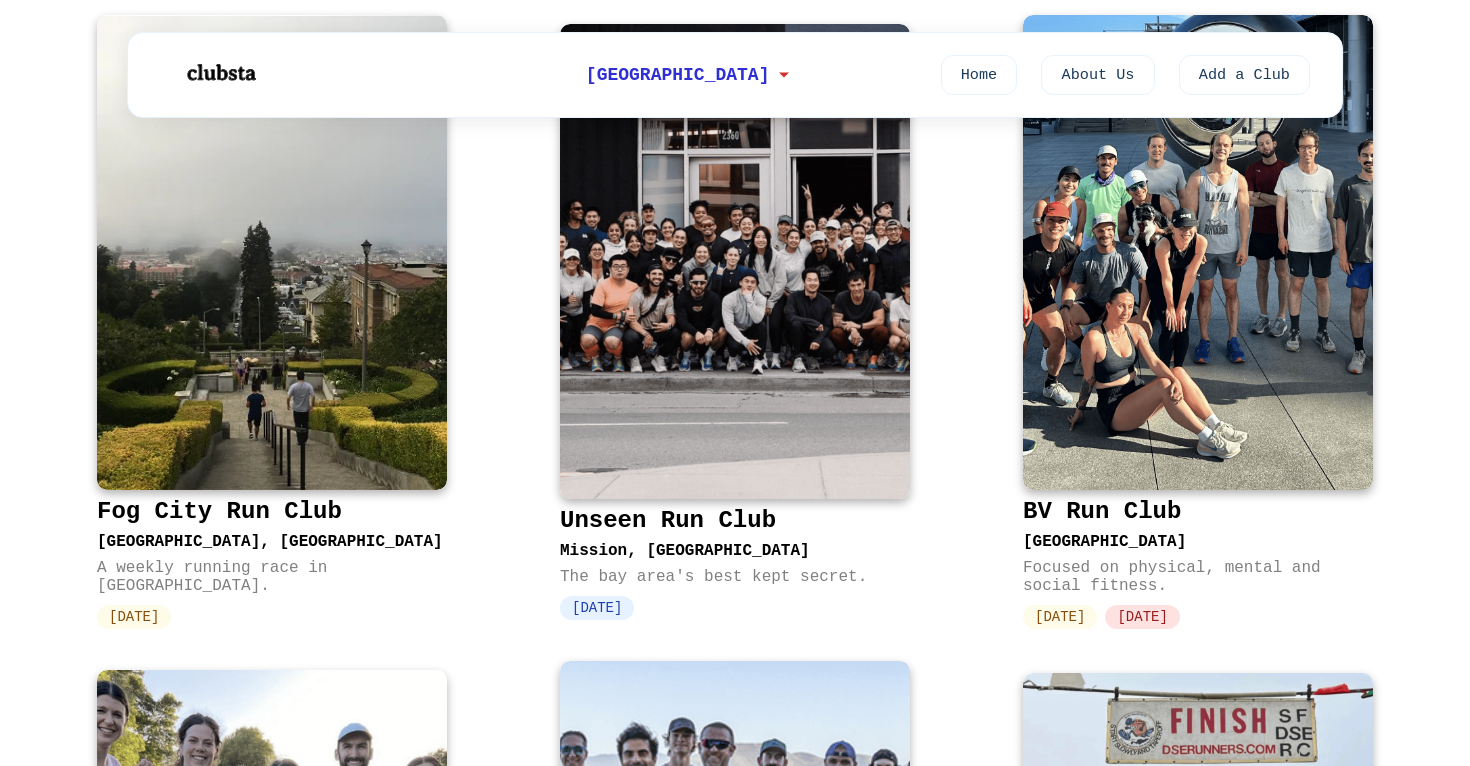scroll, scrollTop: 3558, scrollLeft: 0, axis: vertical 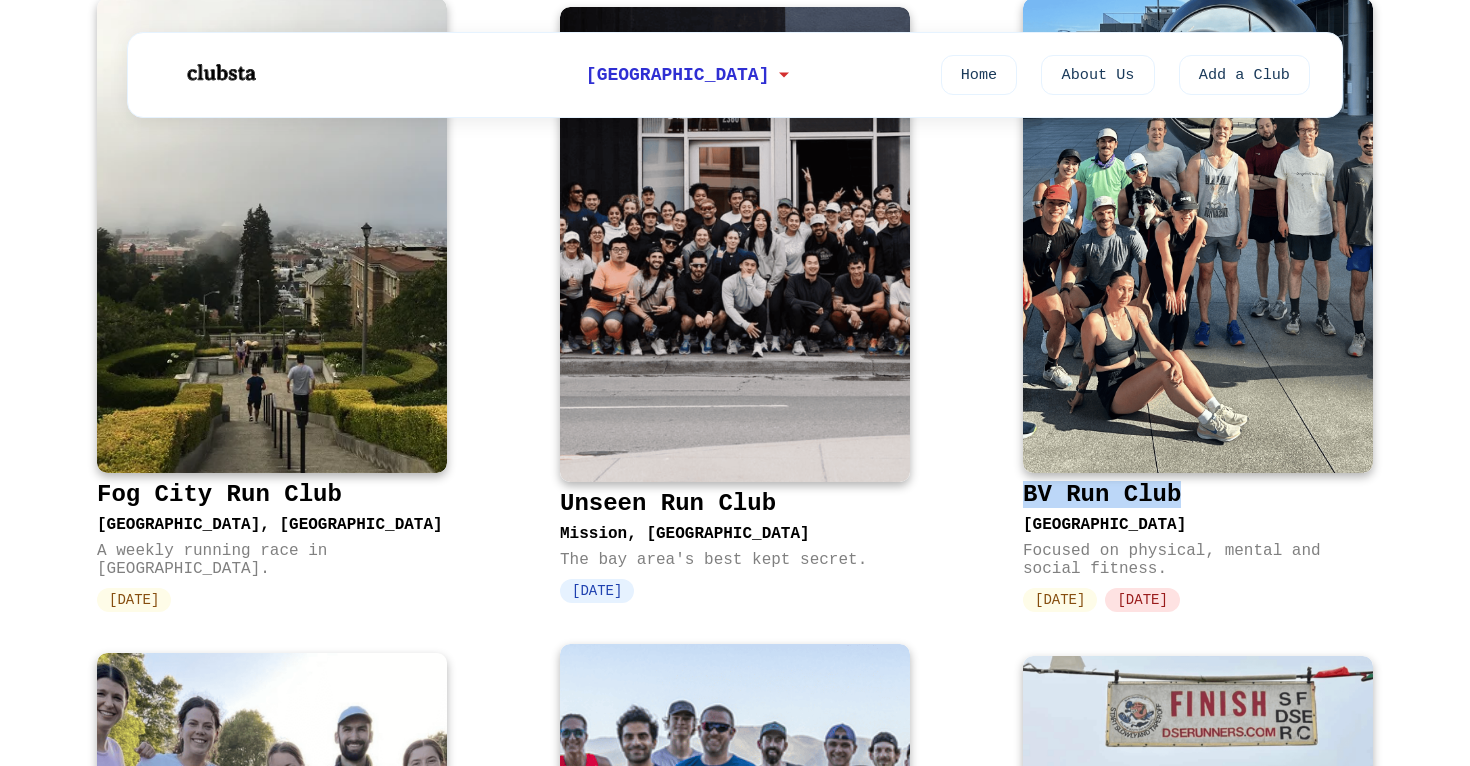 drag, startPoint x: 1004, startPoint y: 476, endPoint x: 1194, endPoint y: 475, distance: 190.00262 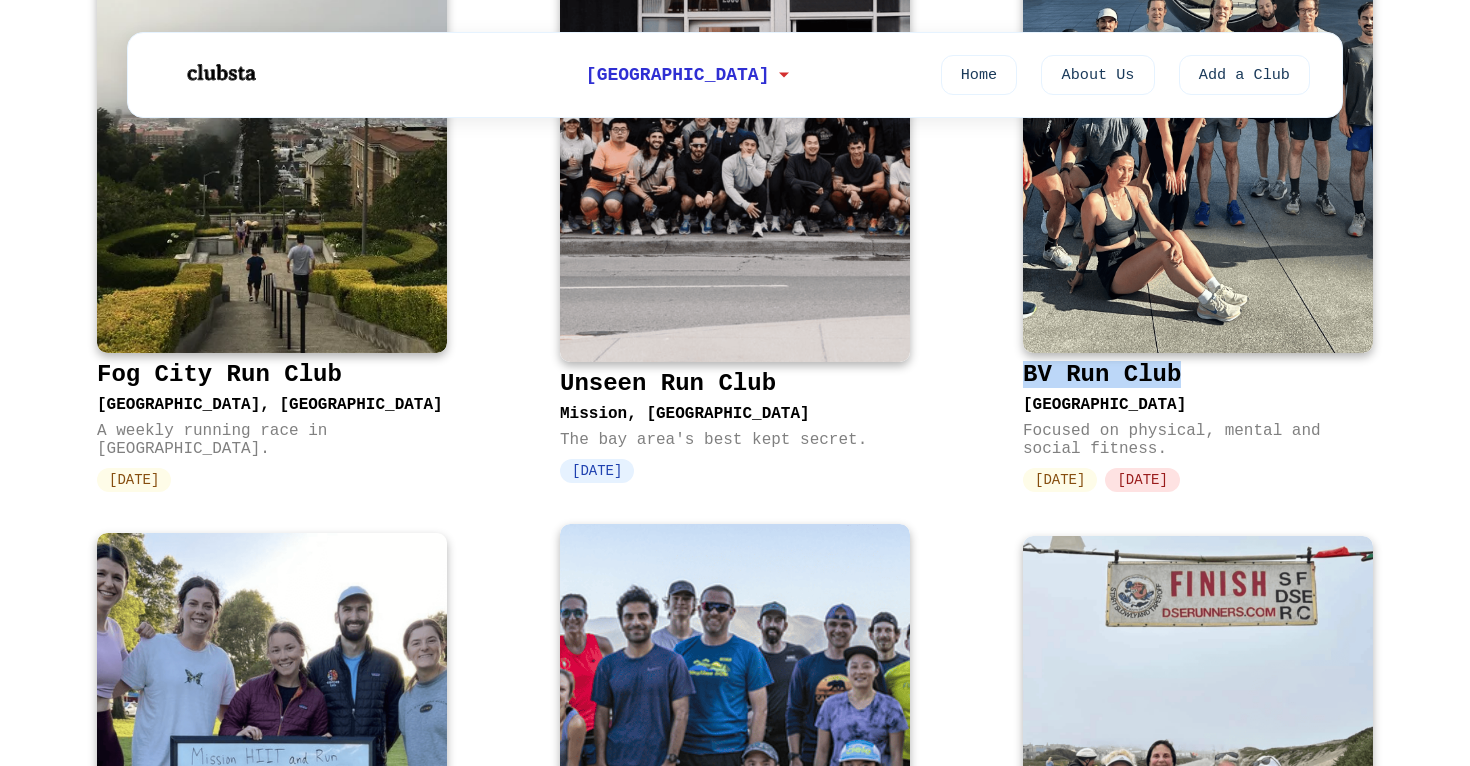 scroll, scrollTop: 3677, scrollLeft: 0, axis: vertical 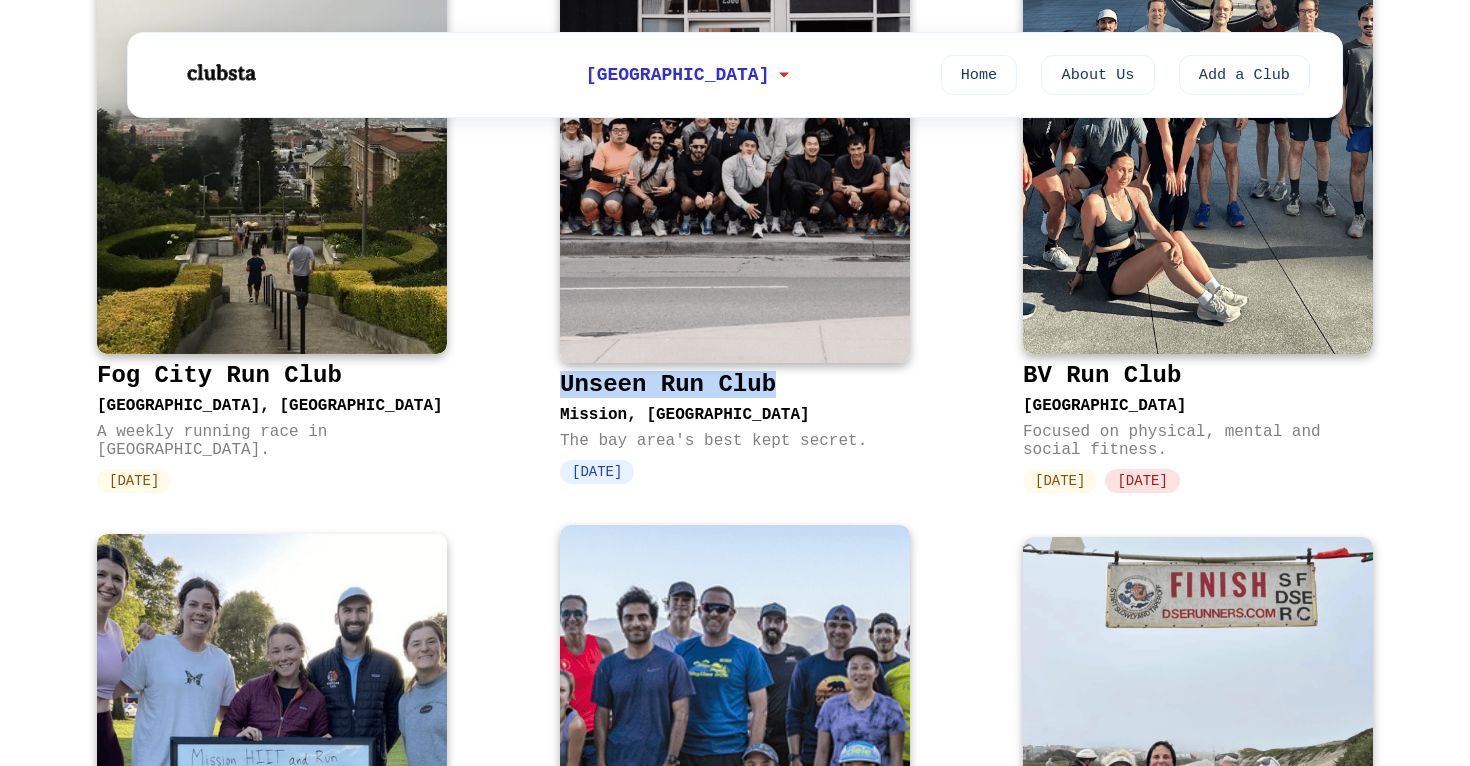 drag, startPoint x: 541, startPoint y: 370, endPoint x: 798, endPoint y: 370, distance: 257 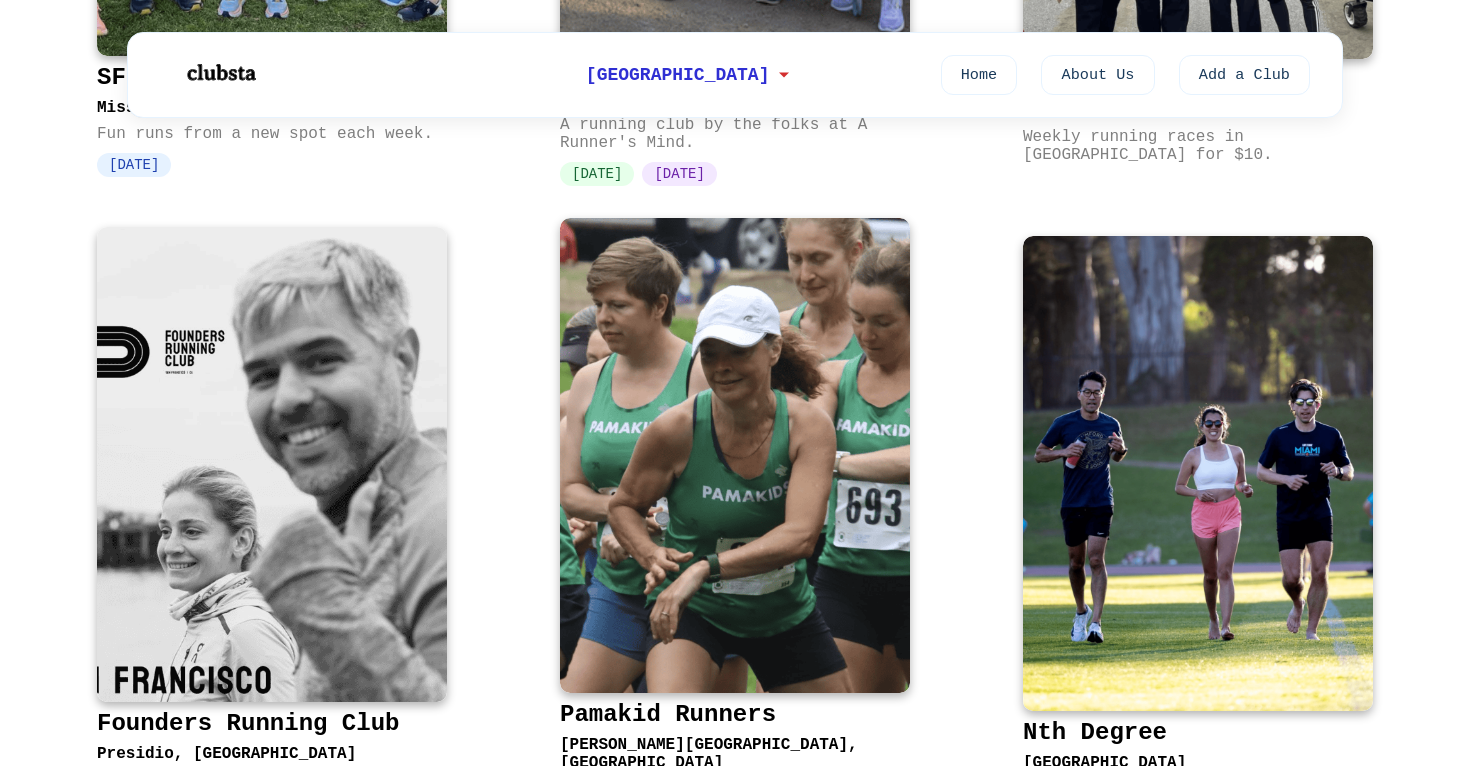 scroll, scrollTop: 4663, scrollLeft: 0, axis: vertical 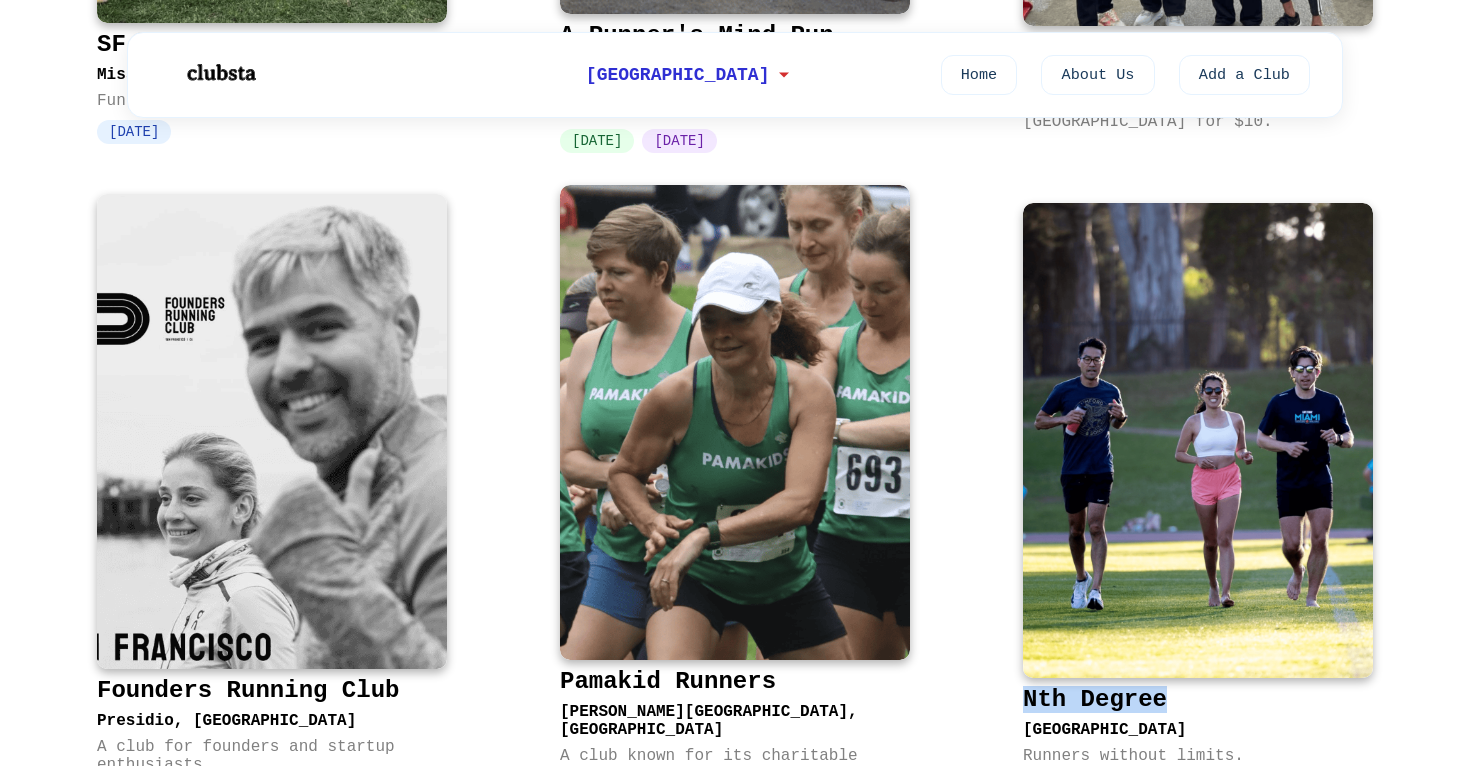 drag, startPoint x: 1007, startPoint y: 676, endPoint x: 1192, endPoint y: 678, distance: 185.0108 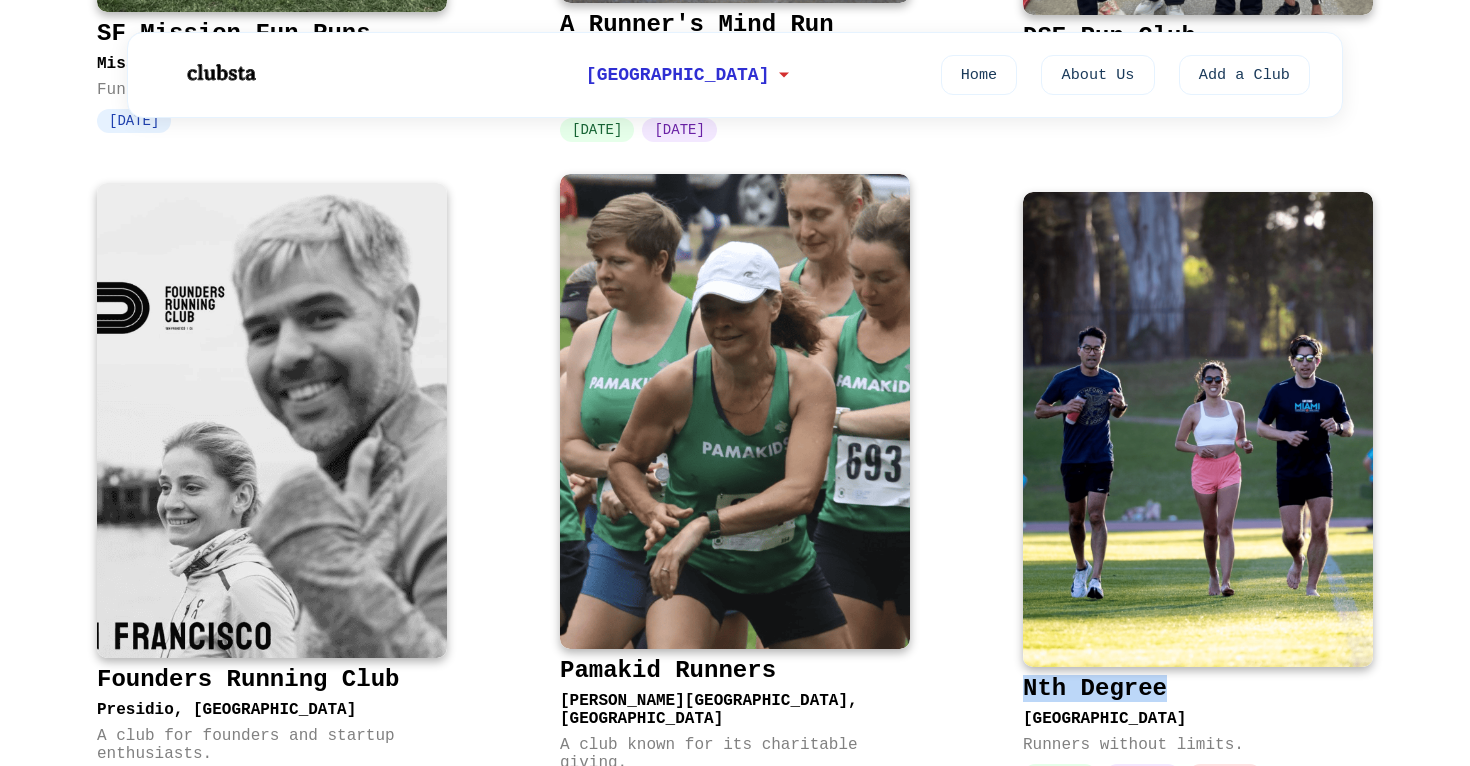 scroll, scrollTop: 3686, scrollLeft: 0, axis: vertical 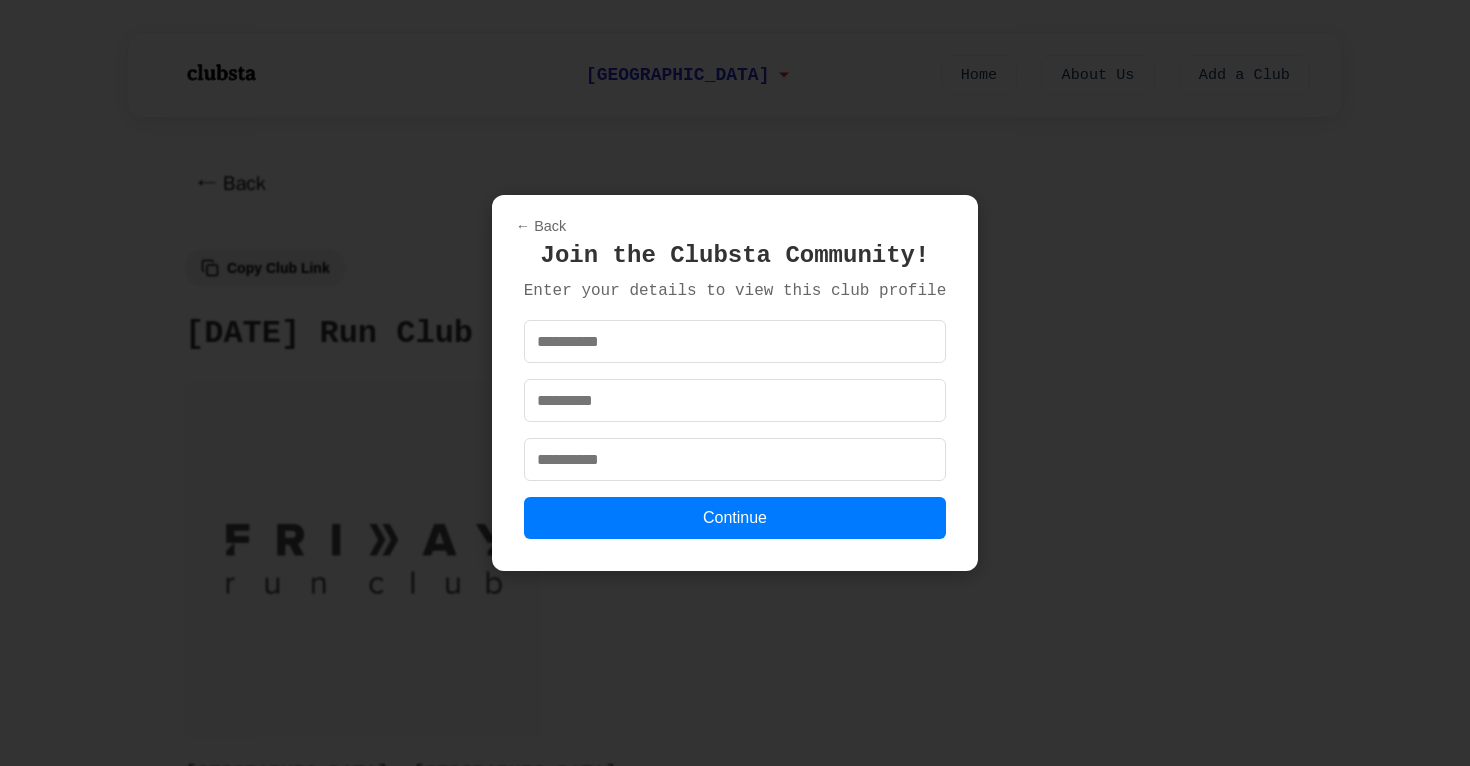 click on "Enter your details to view this club profile" at bounding box center (735, 292) 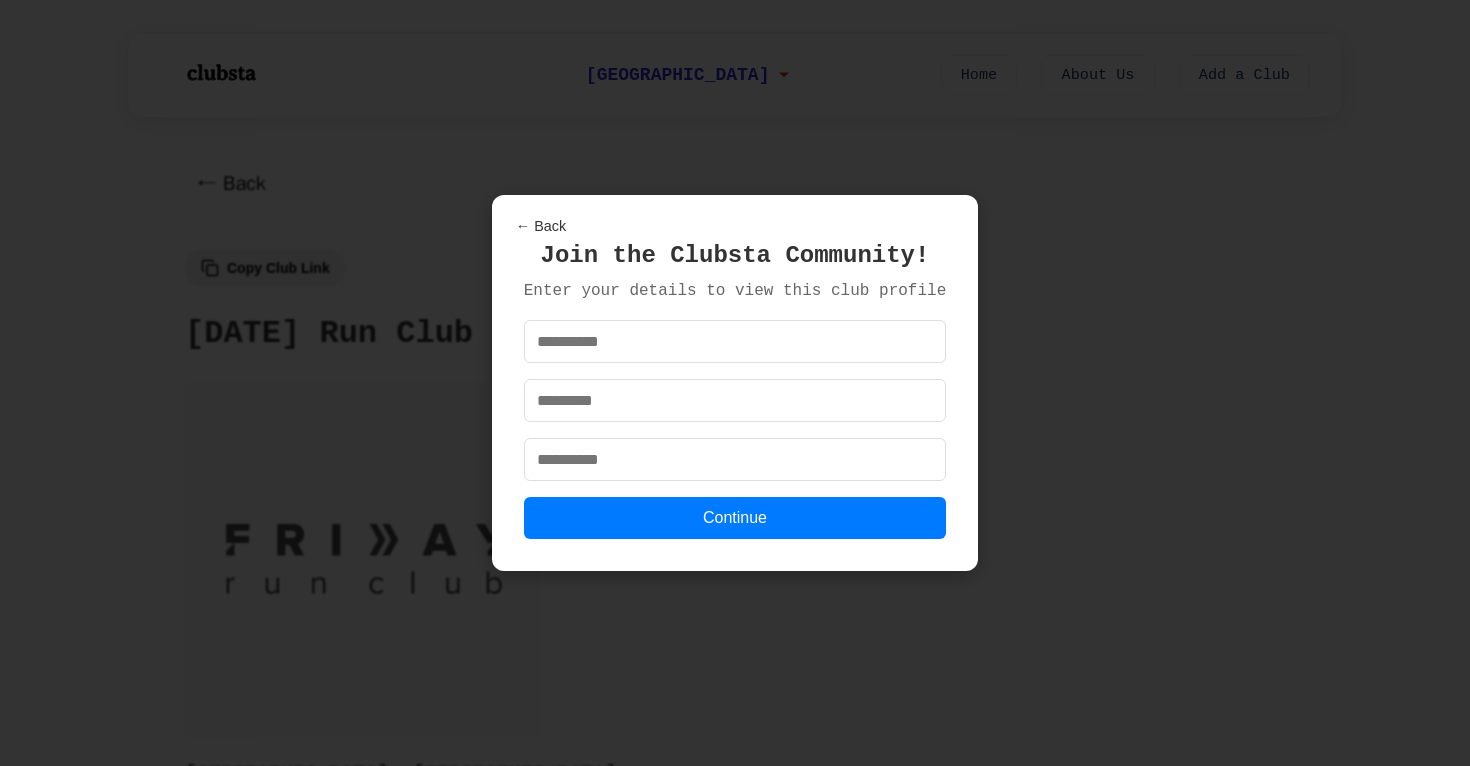 click on "Join the Clubsta Community!" at bounding box center (735, 256) 